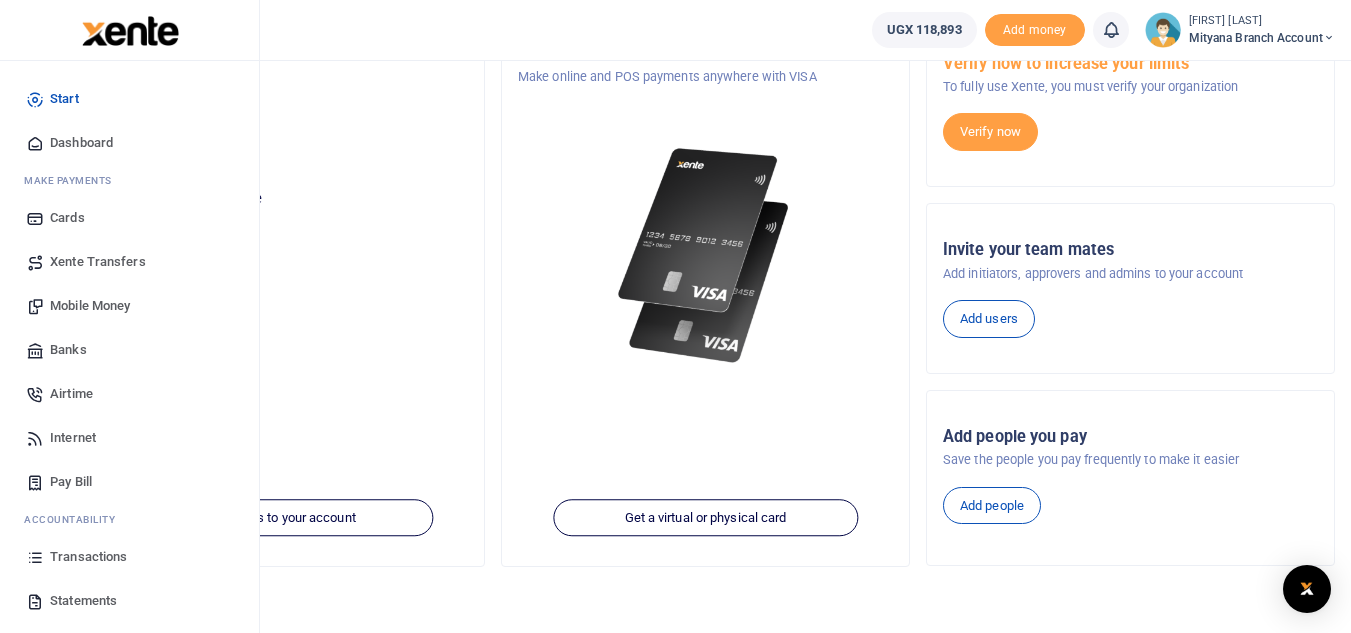 scroll, scrollTop: 160, scrollLeft: 0, axis: vertical 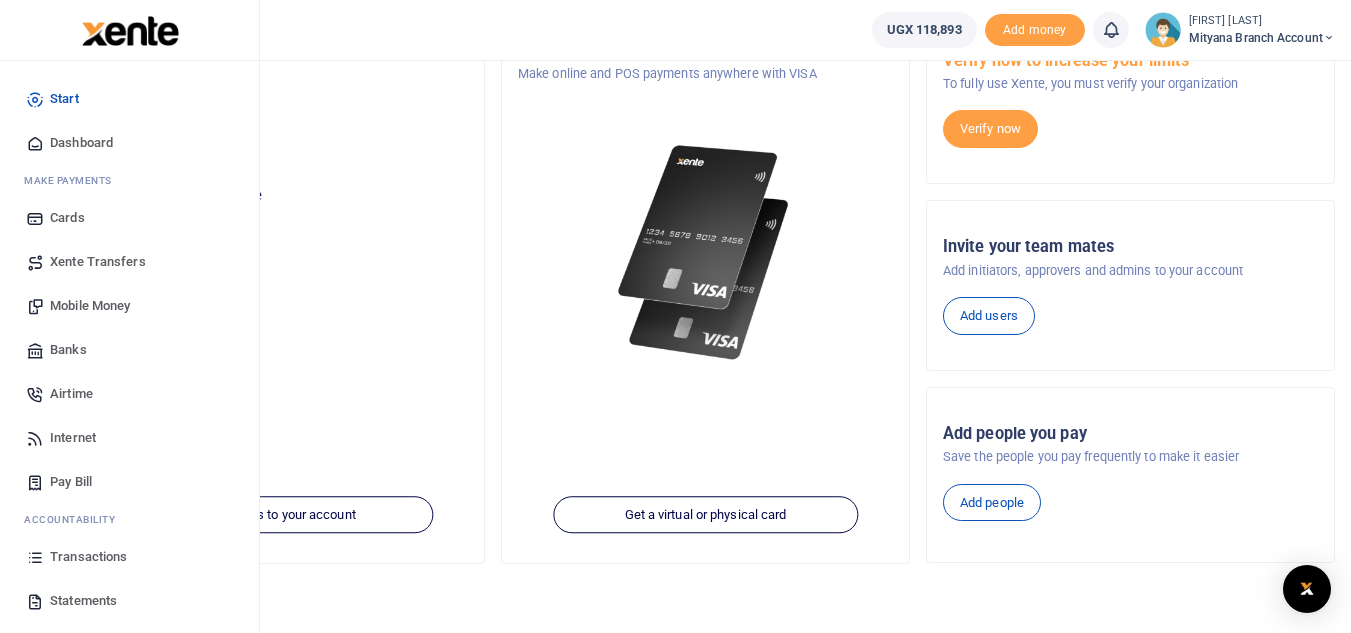 click on "Statements" at bounding box center [83, 601] 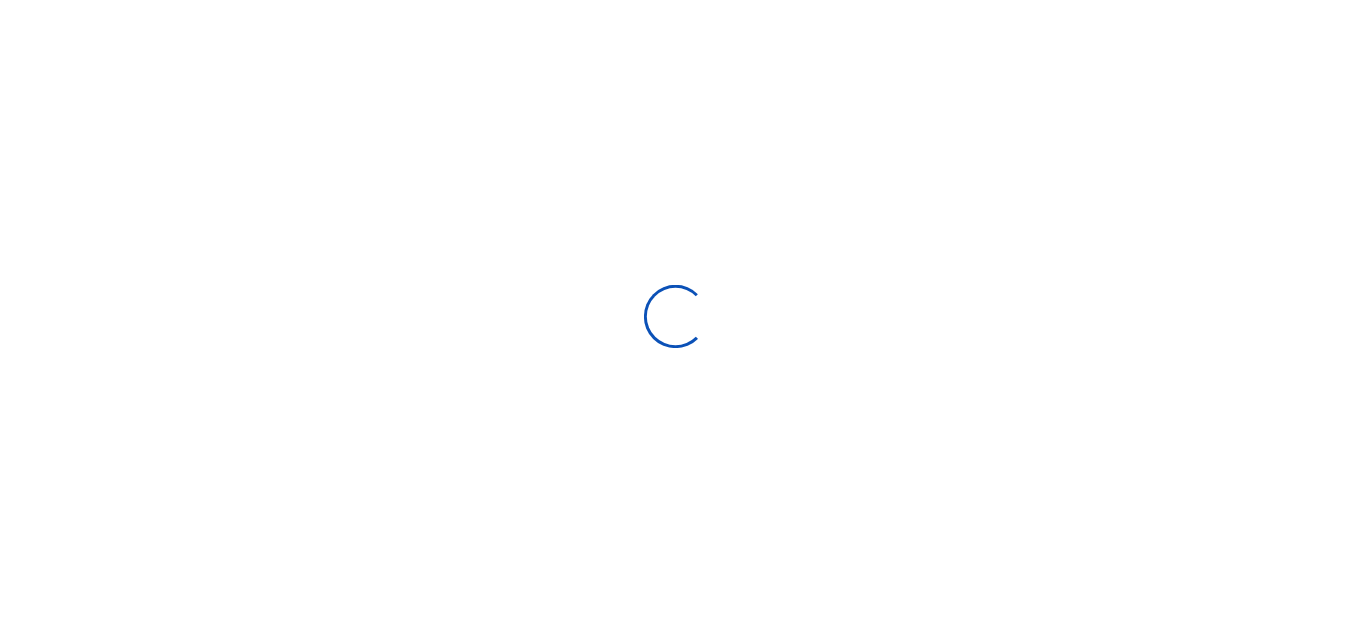 scroll, scrollTop: 0, scrollLeft: 0, axis: both 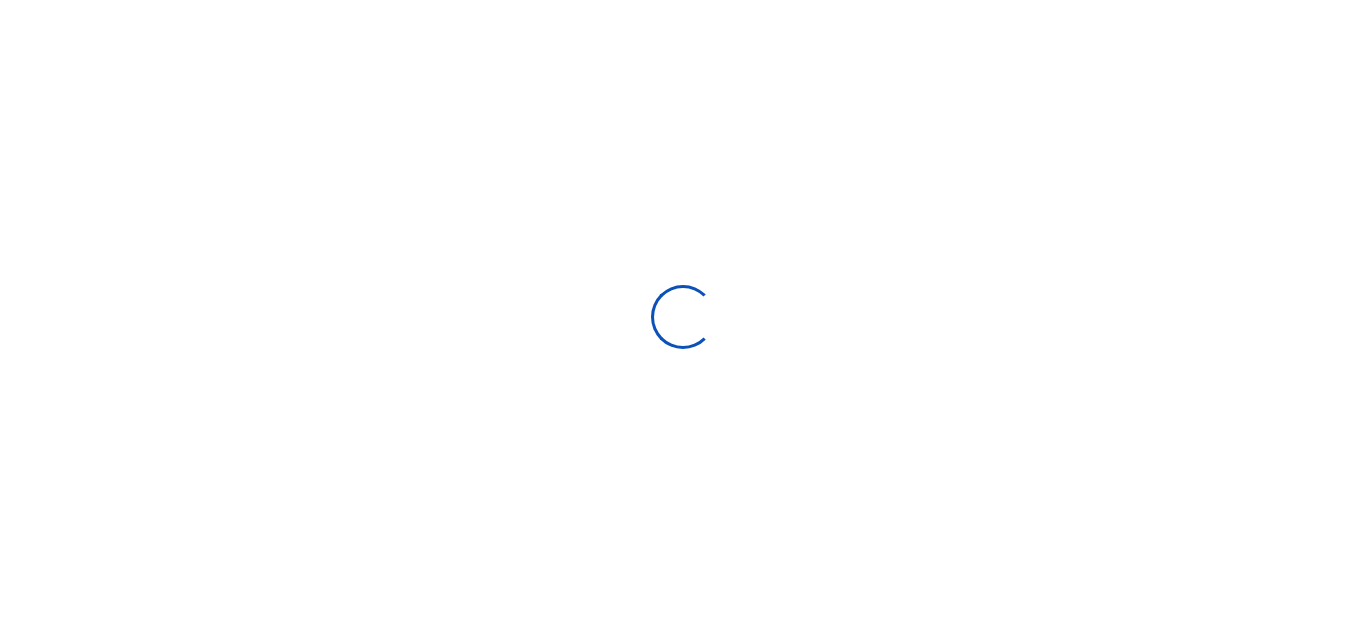 select on "ALL" 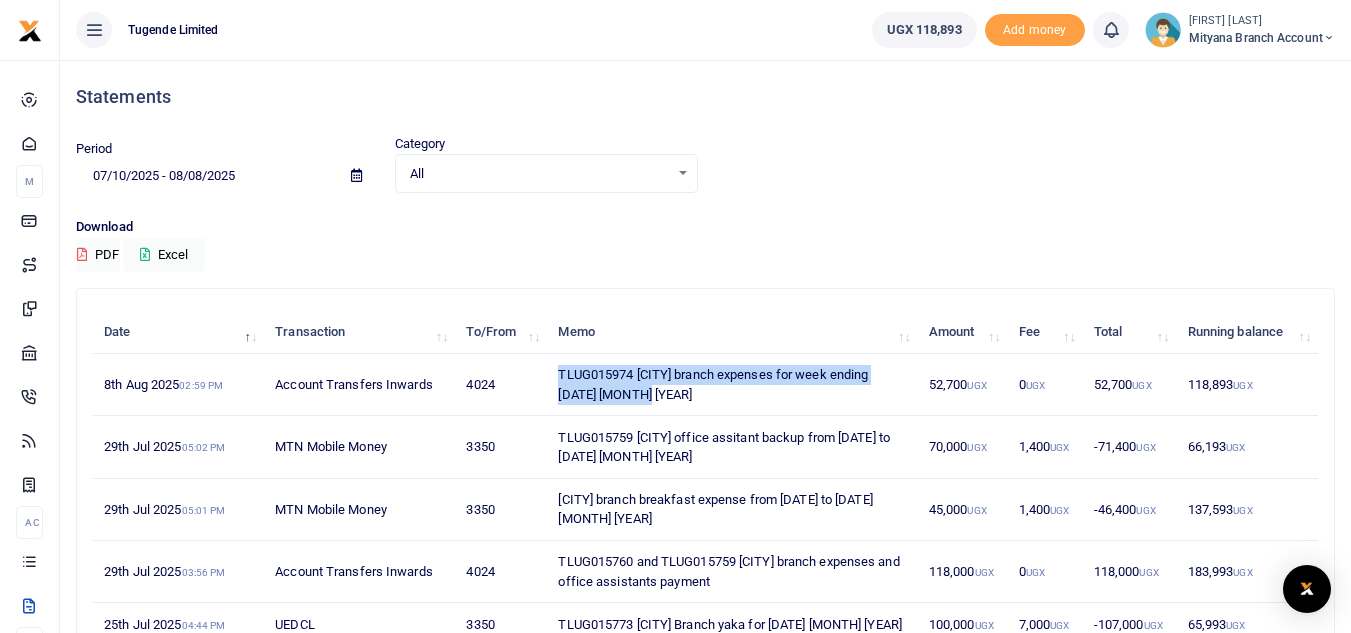 drag, startPoint x: 555, startPoint y: 368, endPoint x: 639, endPoint y: 387, distance: 86.12201 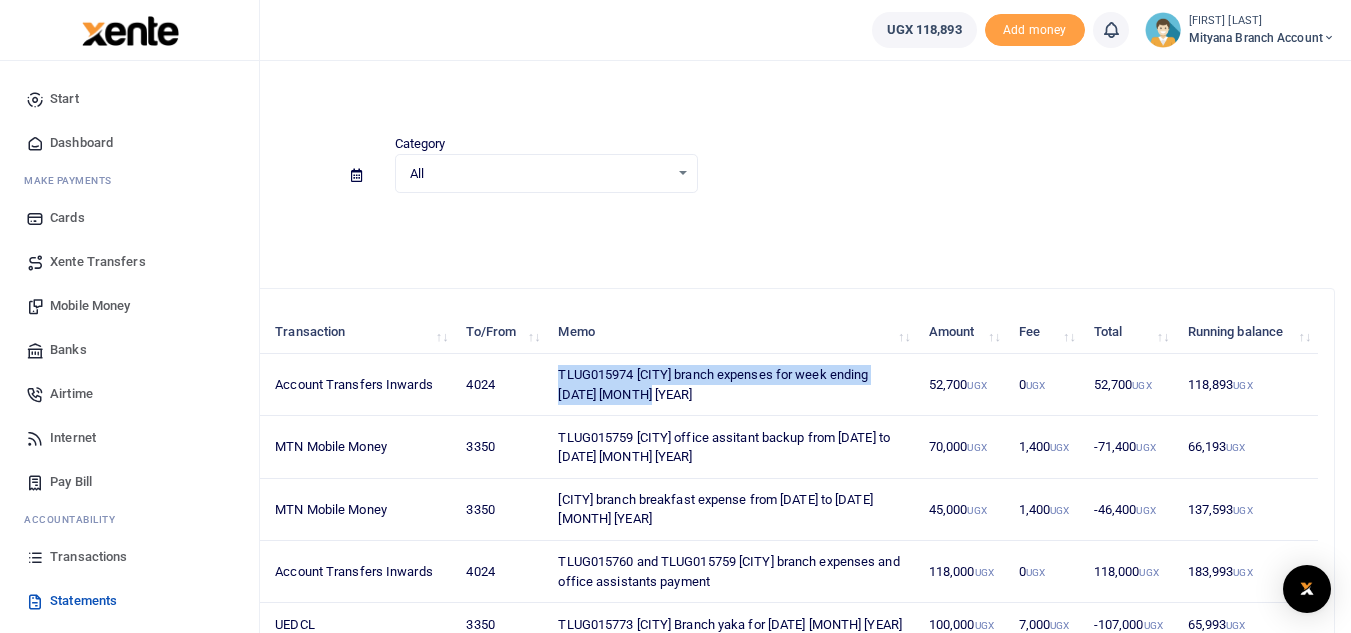 click on "Transactions" at bounding box center (88, 557) 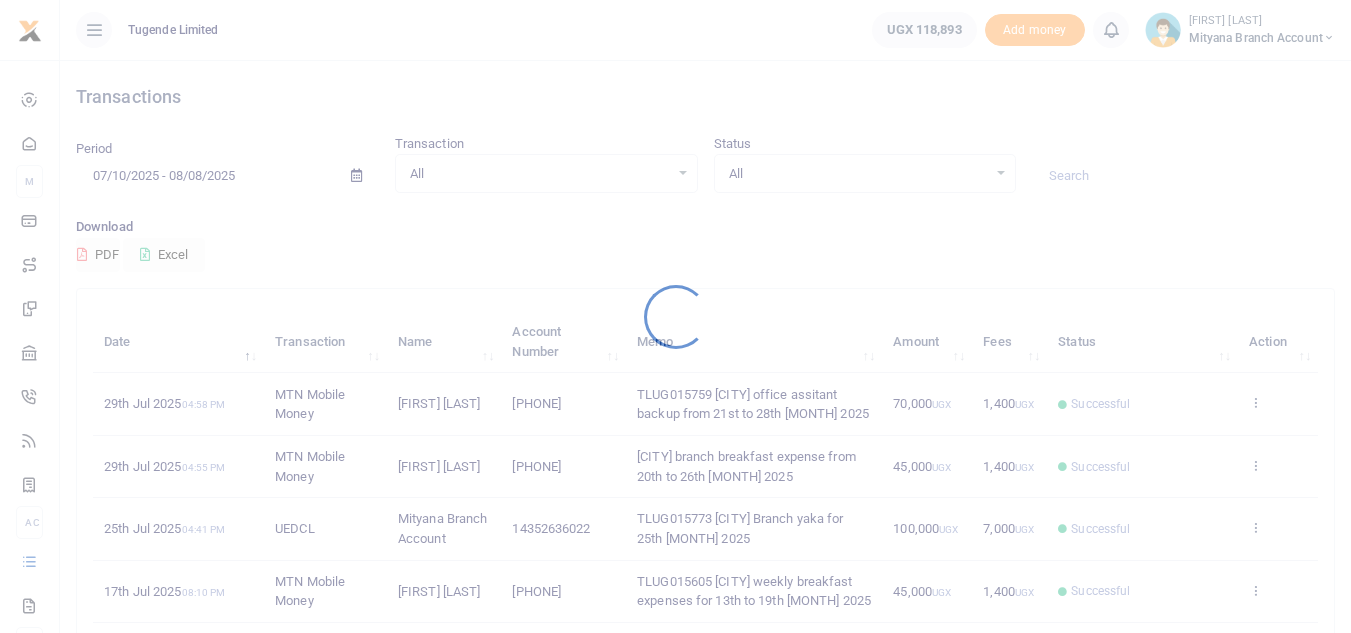 scroll, scrollTop: 0, scrollLeft: 0, axis: both 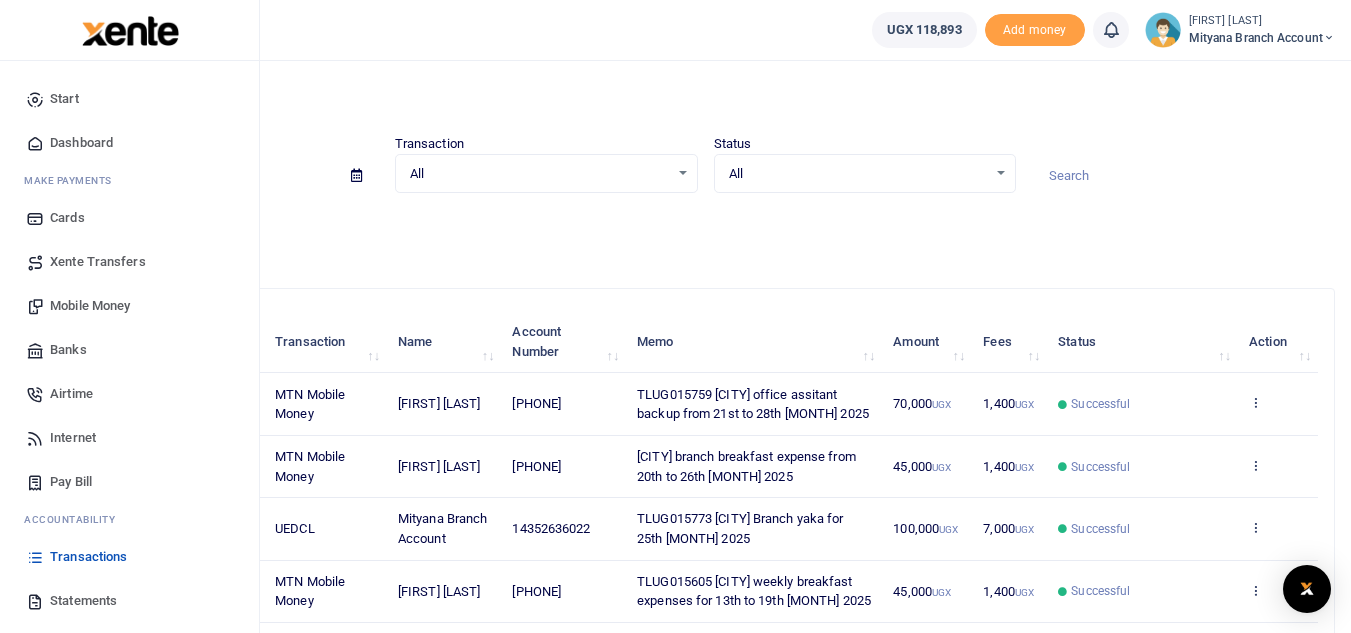 click on "Mobile Money" at bounding box center [90, 306] 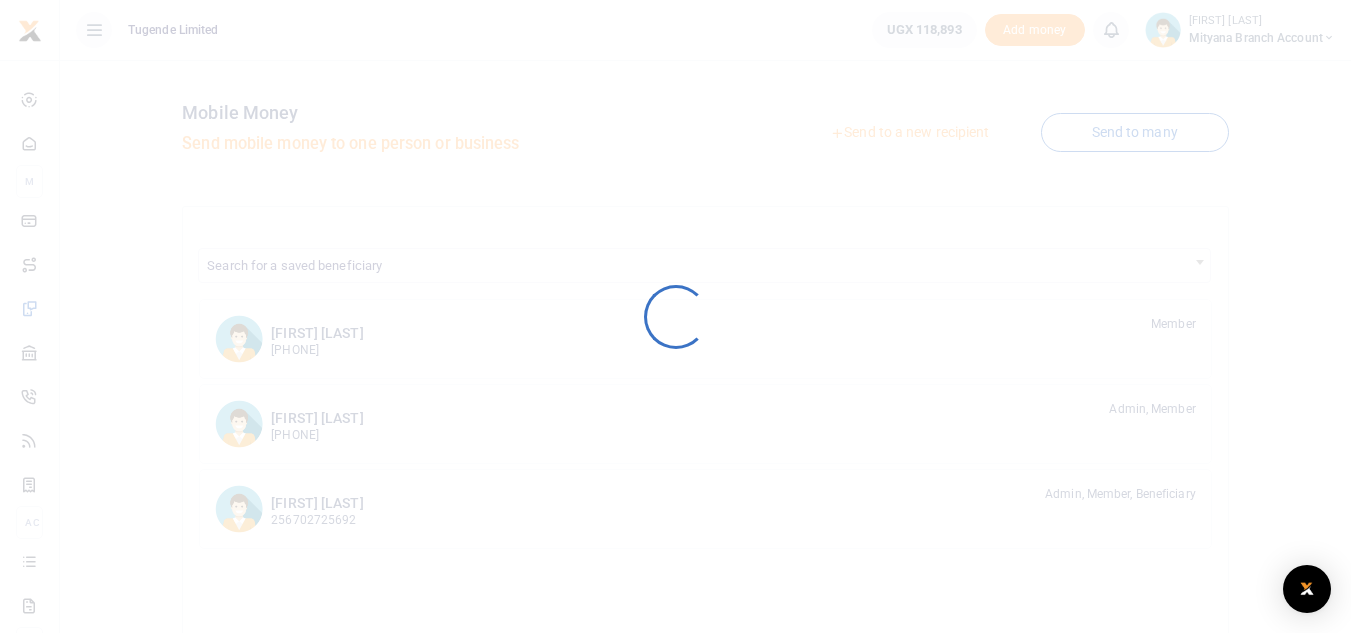 scroll, scrollTop: 0, scrollLeft: 0, axis: both 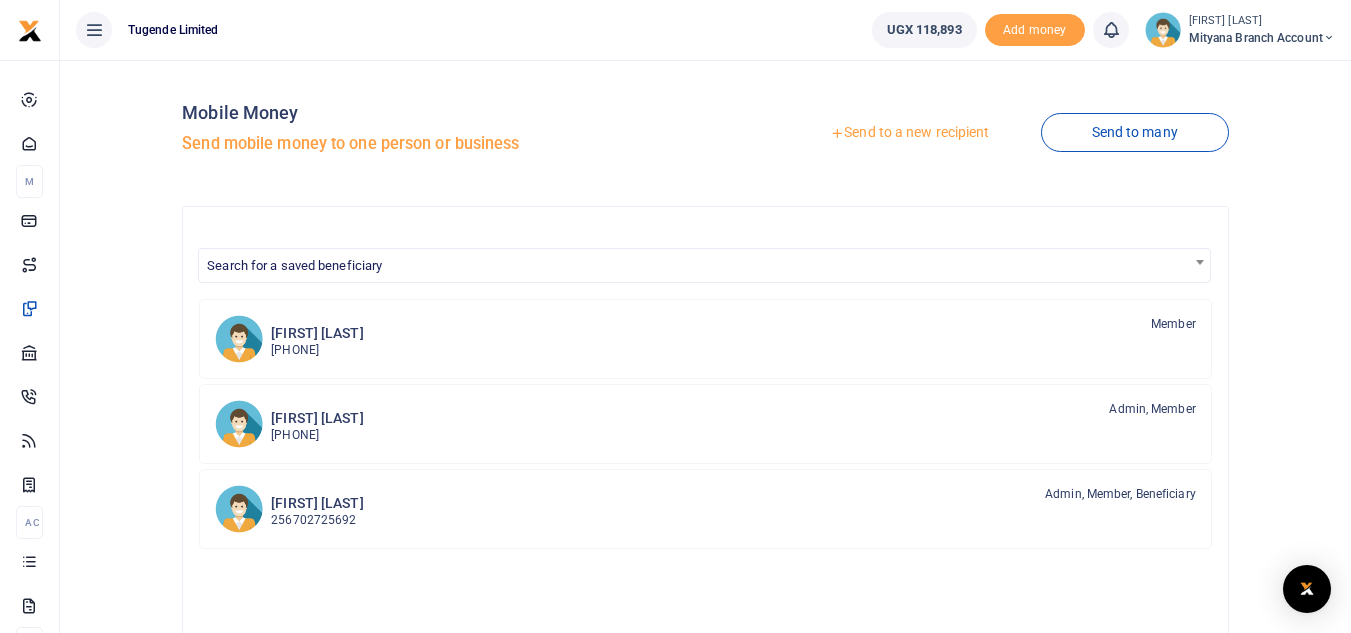 click on "Send to a new recipient" at bounding box center (909, 133) 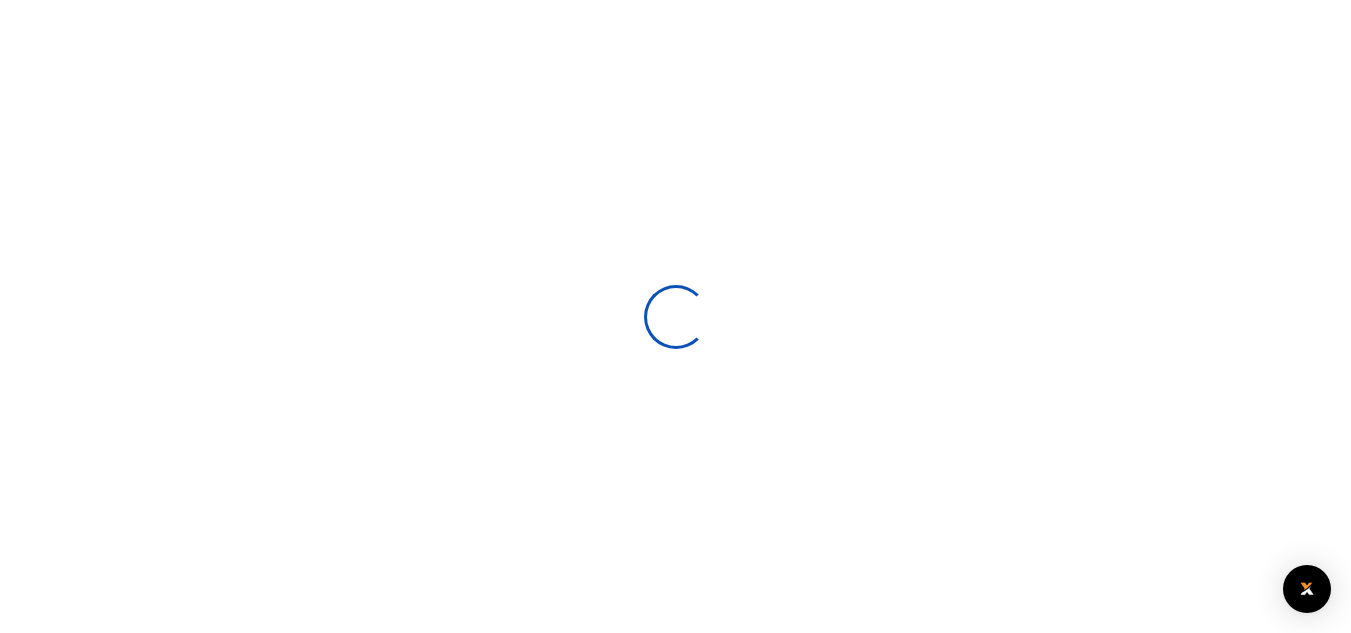 scroll, scrollTop: 0, scrollLeft: 0, axis: both 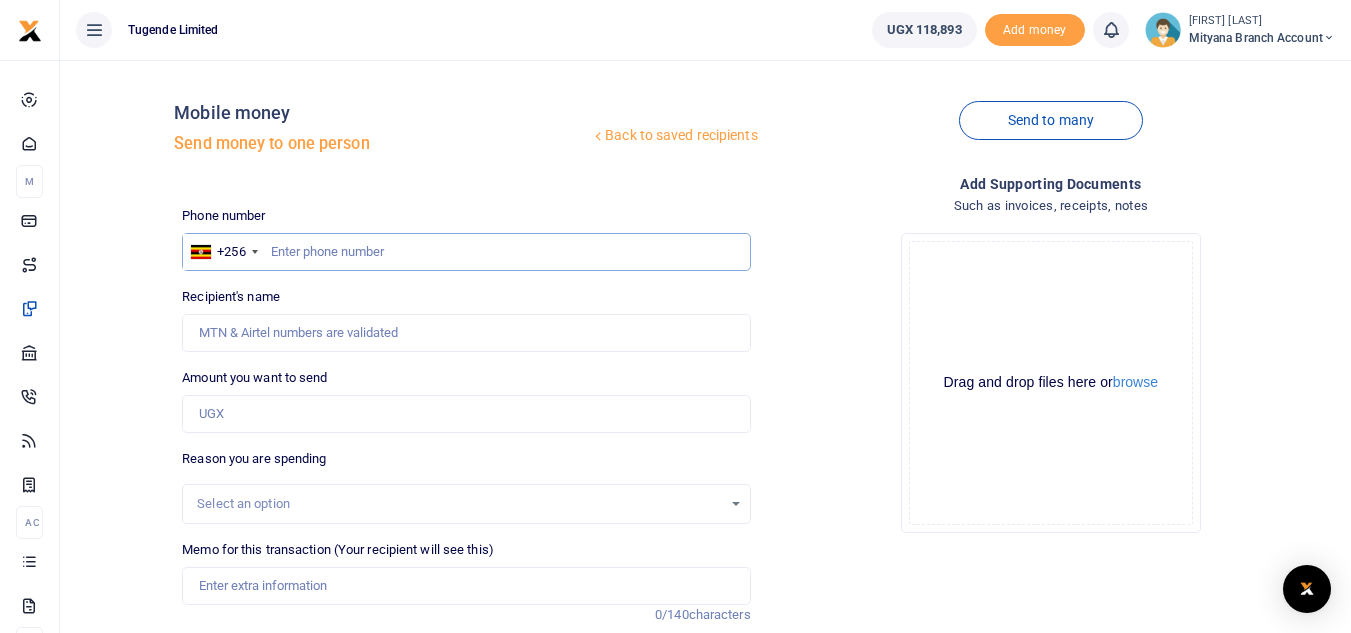click at bounding box center [466, 252] 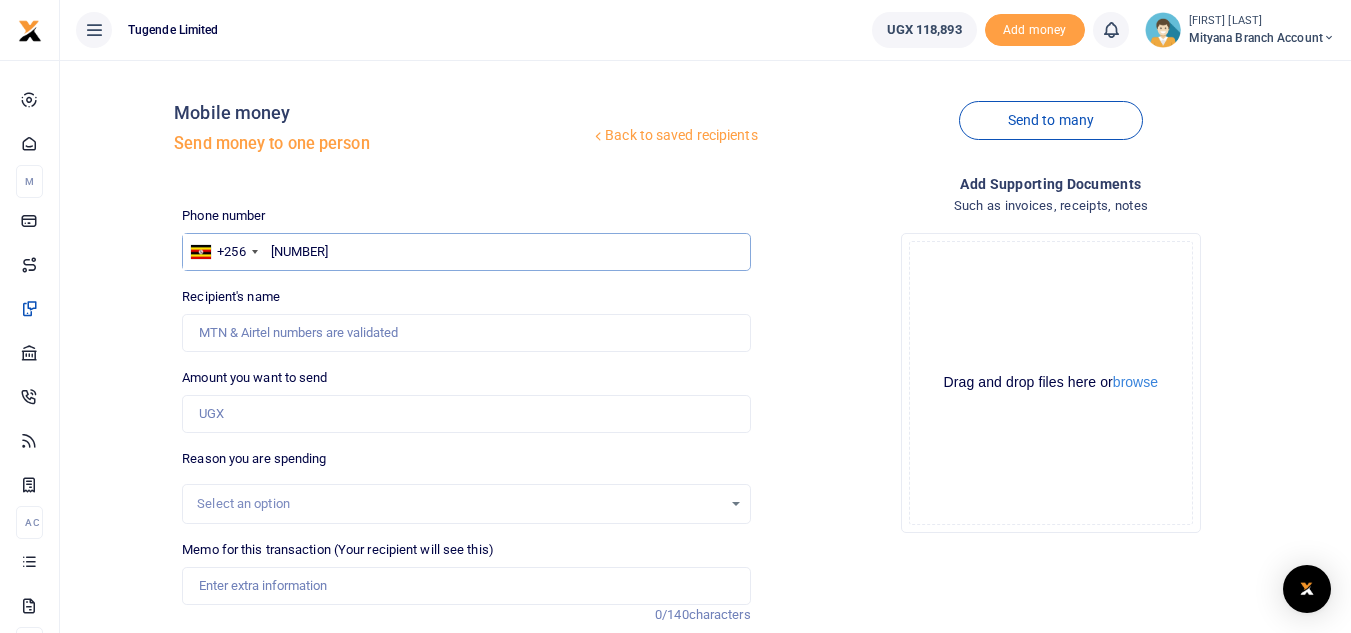 type on "773048179" 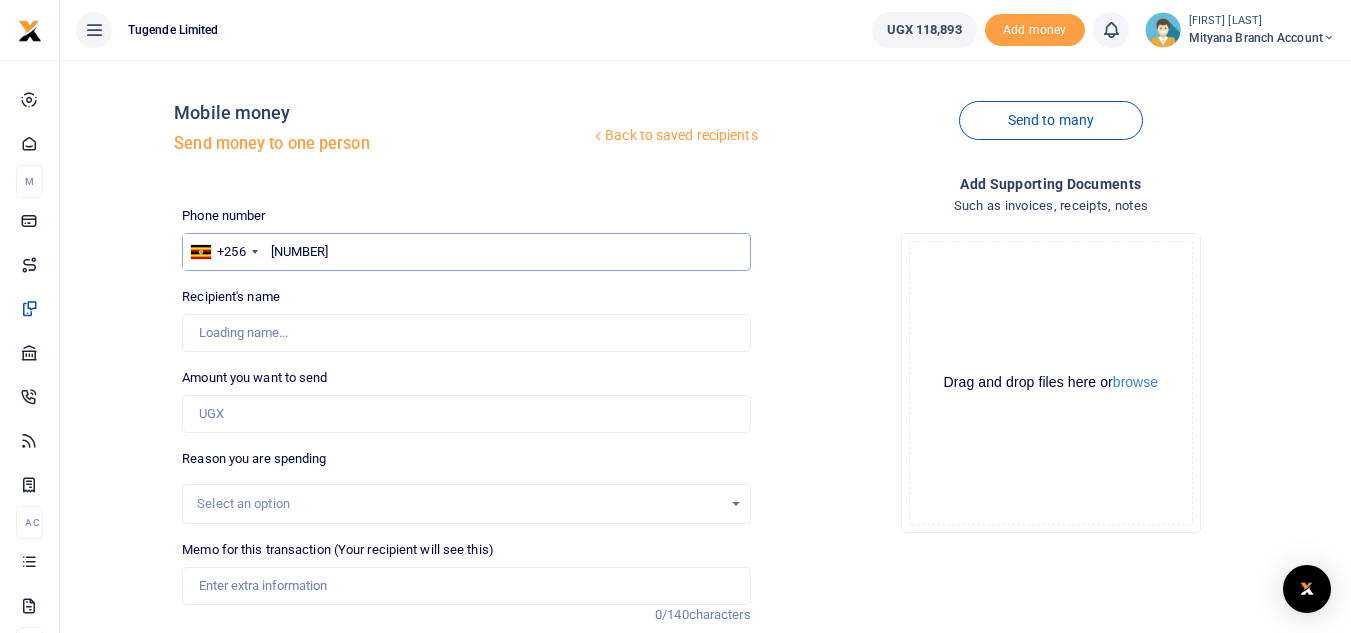 type on "Shanitah Lunkuse" 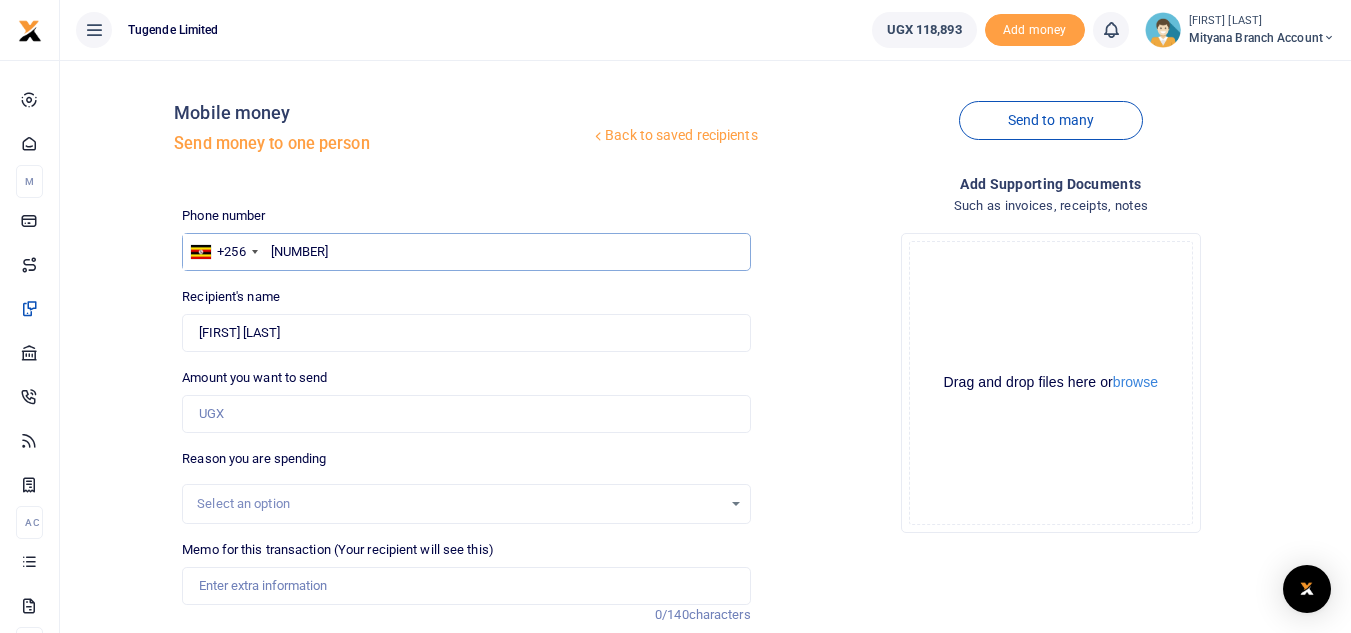 type on "773048179" 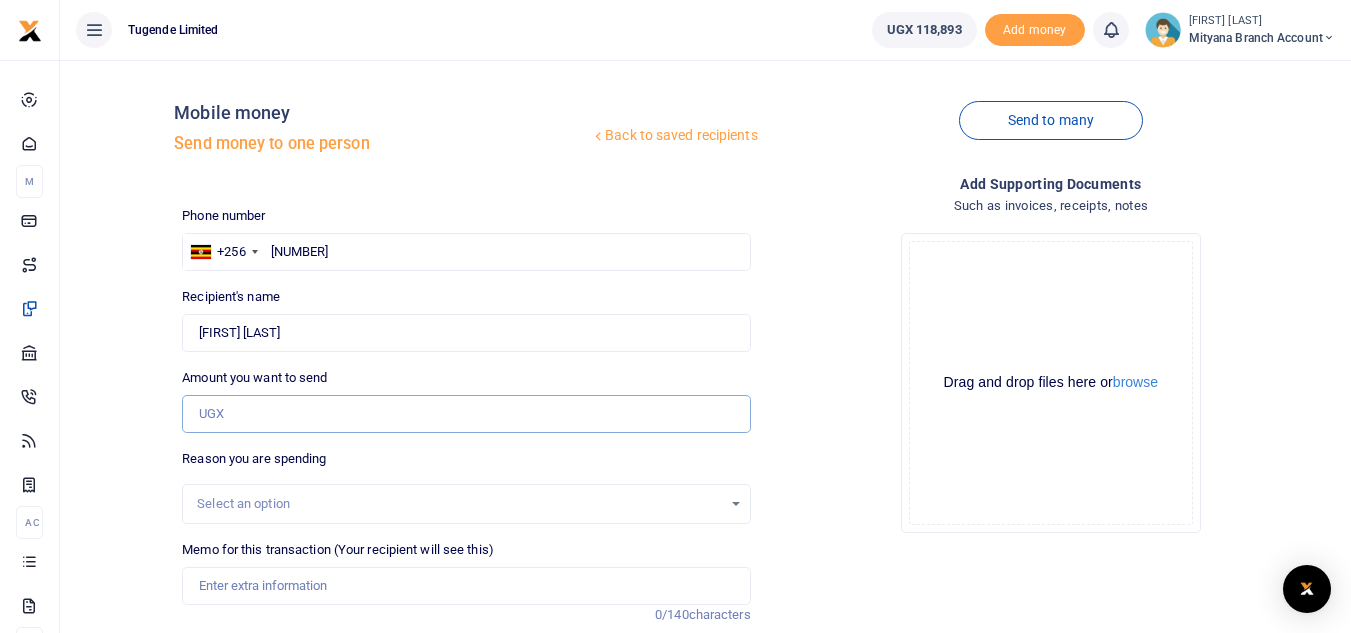 click on "Amount you want to send" at bounding box center [466, 414] 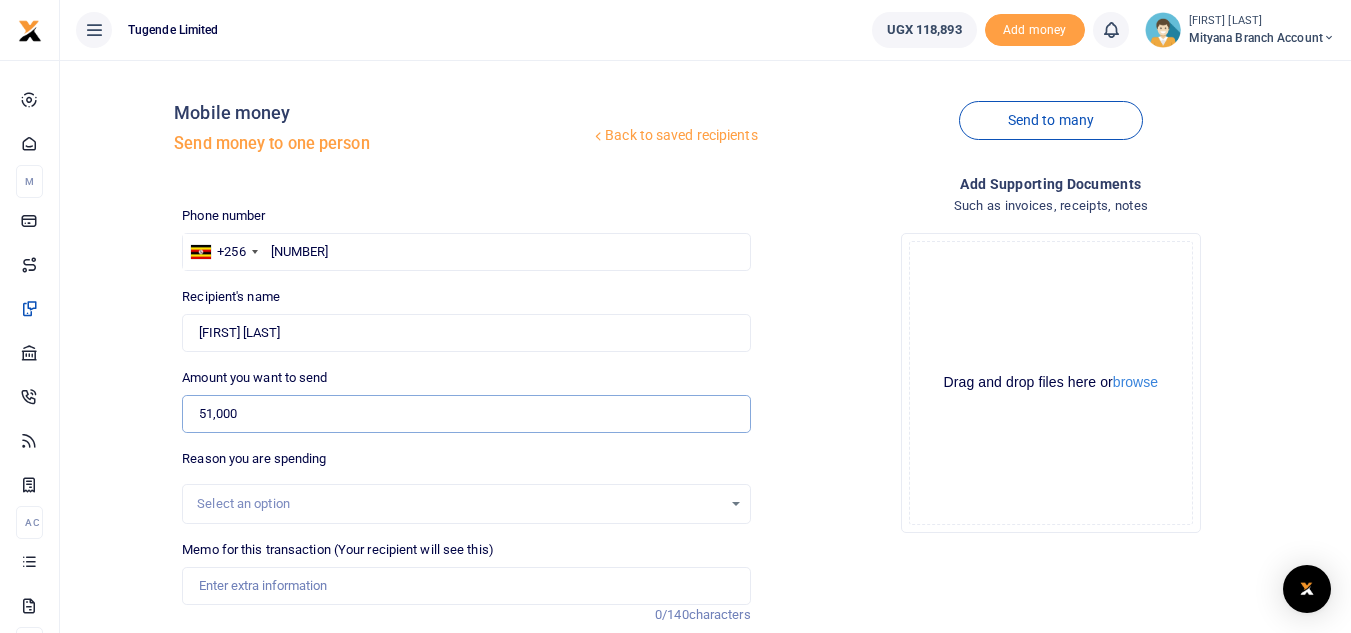 type on "51,000" 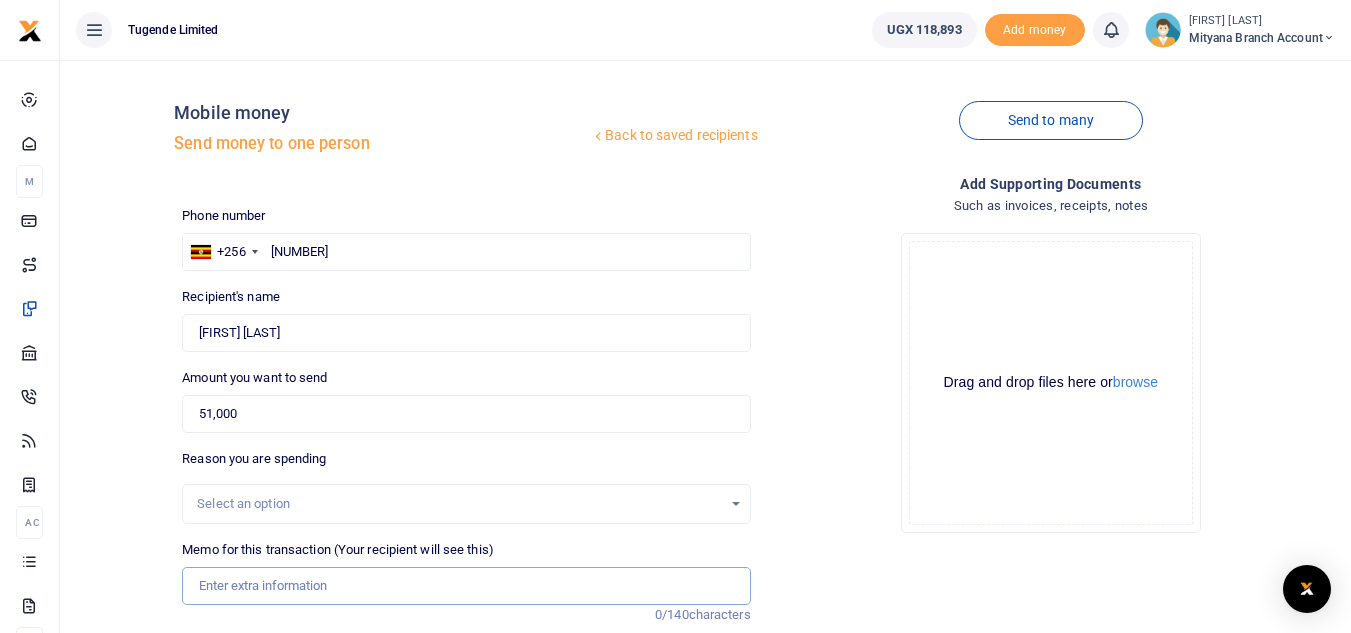 click on "Memo for this transaction (Your recipient will see this)" at bounding box center [466, 586] 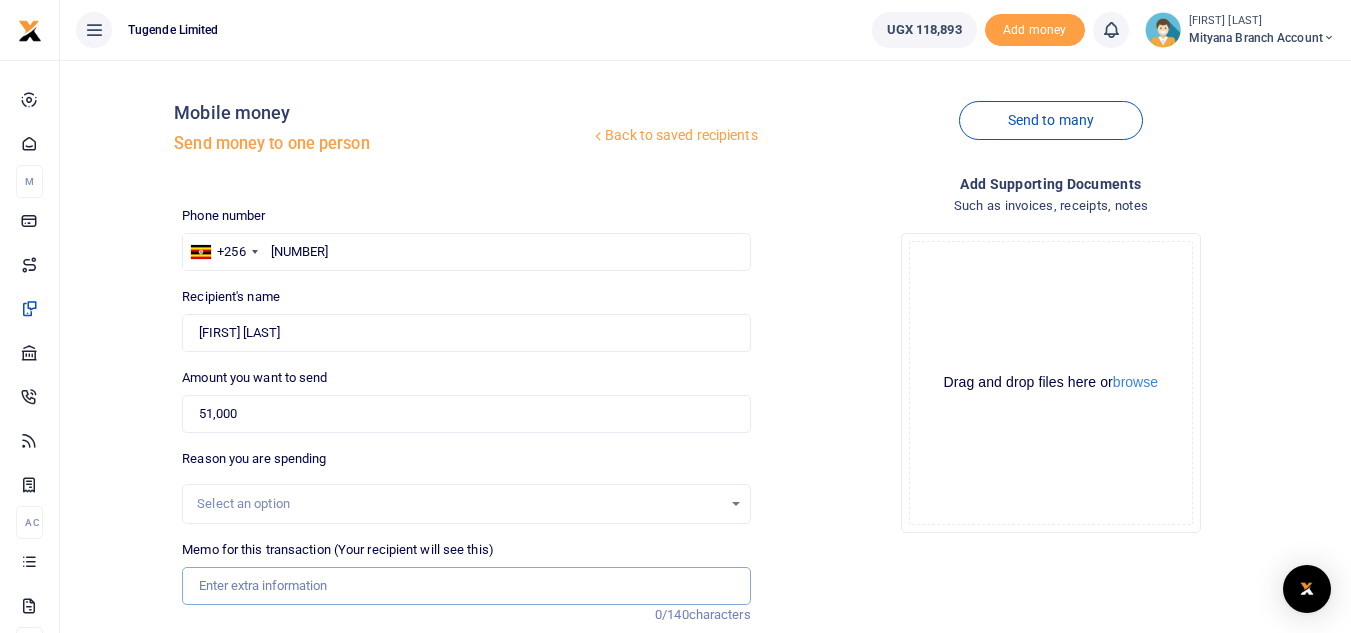paste on "TLUG015974 Mityana branch expenses for week ending 9th Aug 2025" 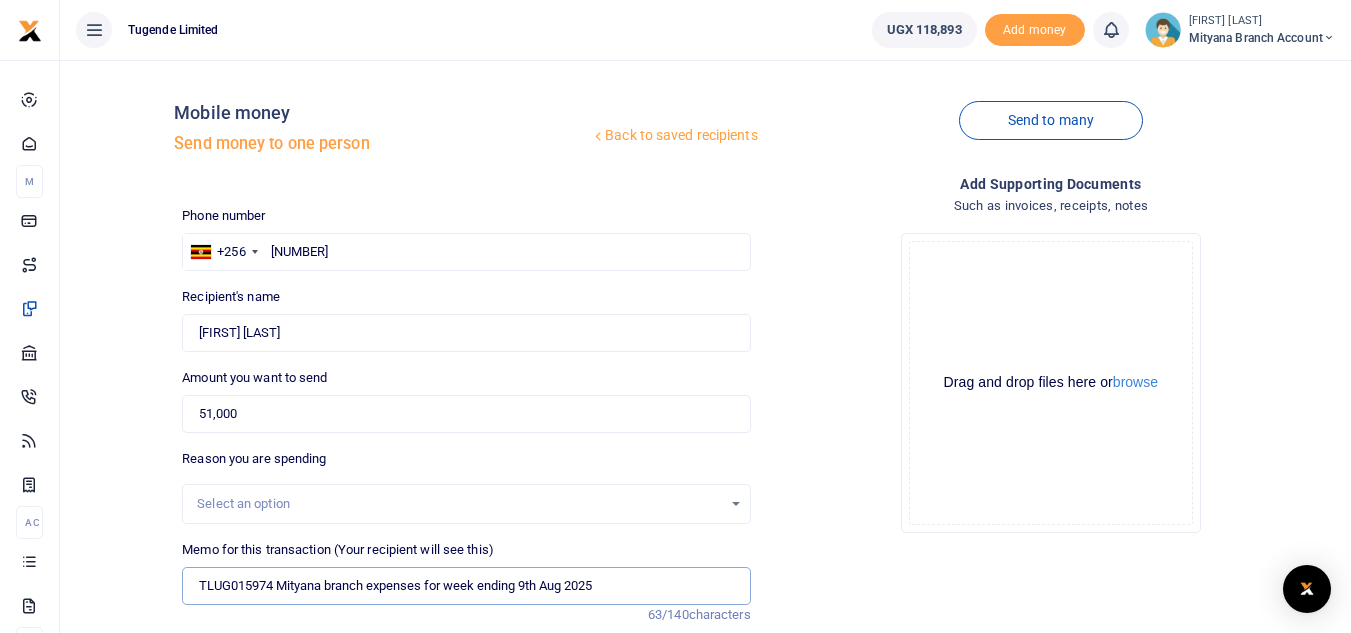 click on "TLUG015974 Mityana branch expenses for week ending 9th Aug 2025" at bounding box center [466, 586] 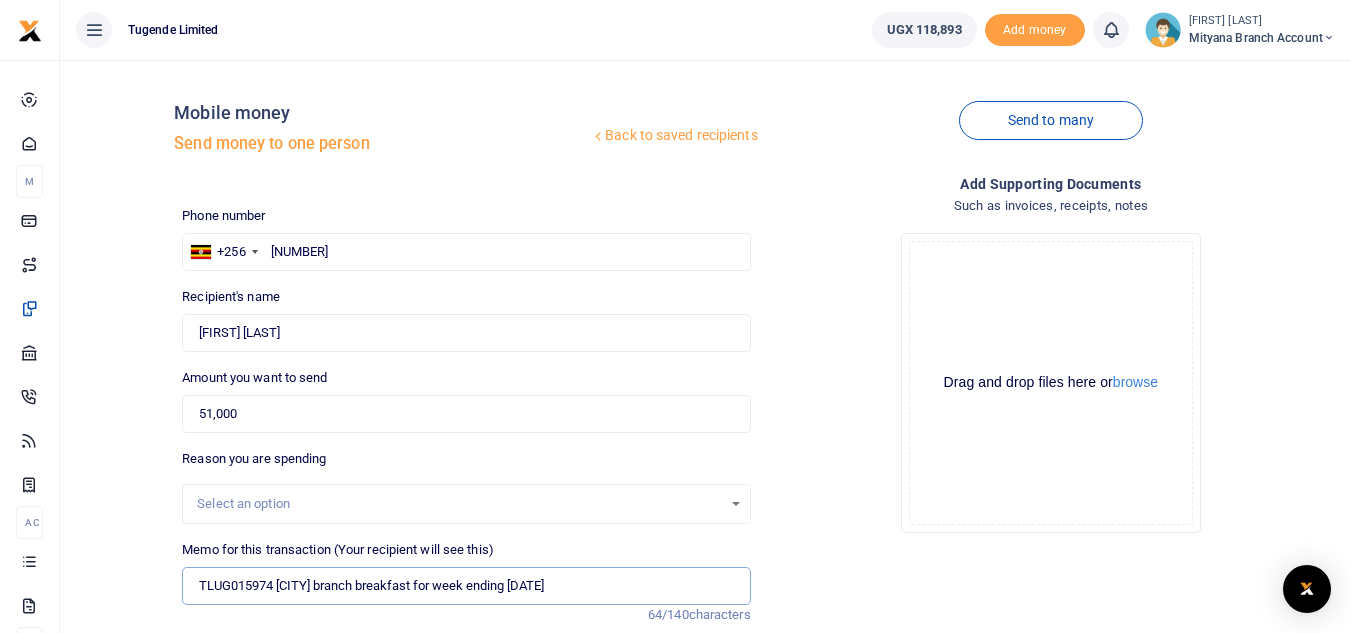 click on "TLUG015974 Mityana branch breakfast for week ending 9th Aug 2025" at bounding box center (466, 586) 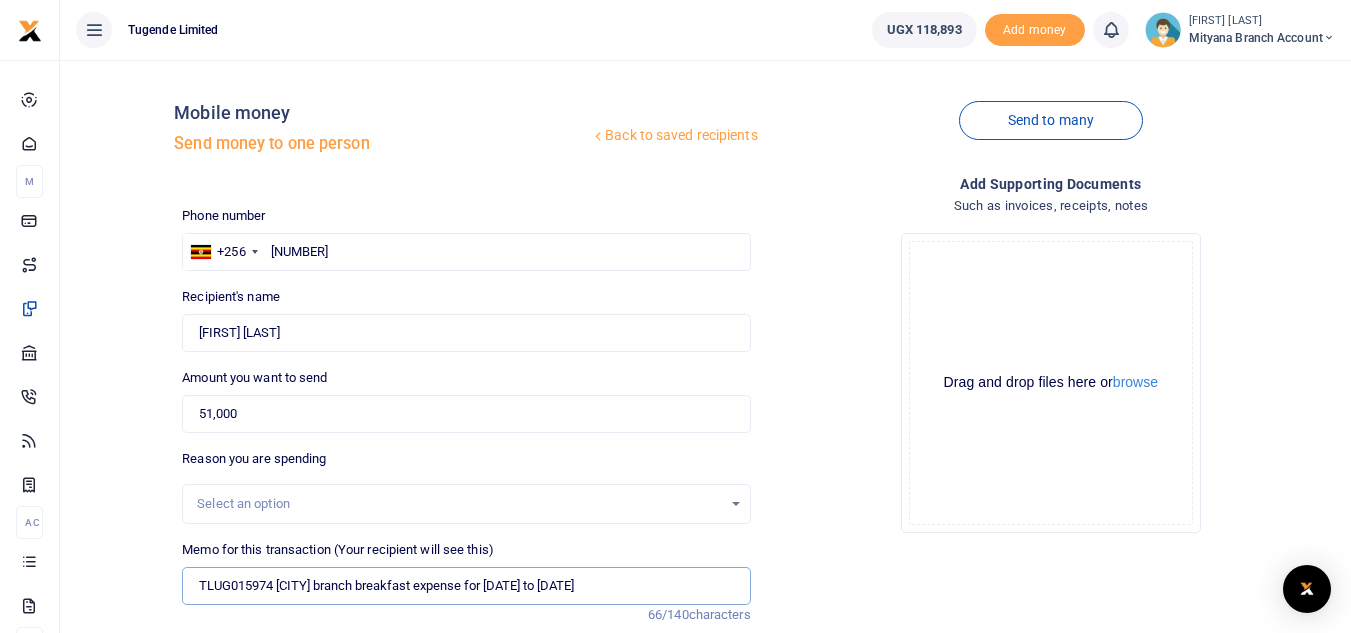 click on "TLUG015974 Mityana branch breakfast expense for 03 to 9th Aug 2025" at bounding box center [466, 586] 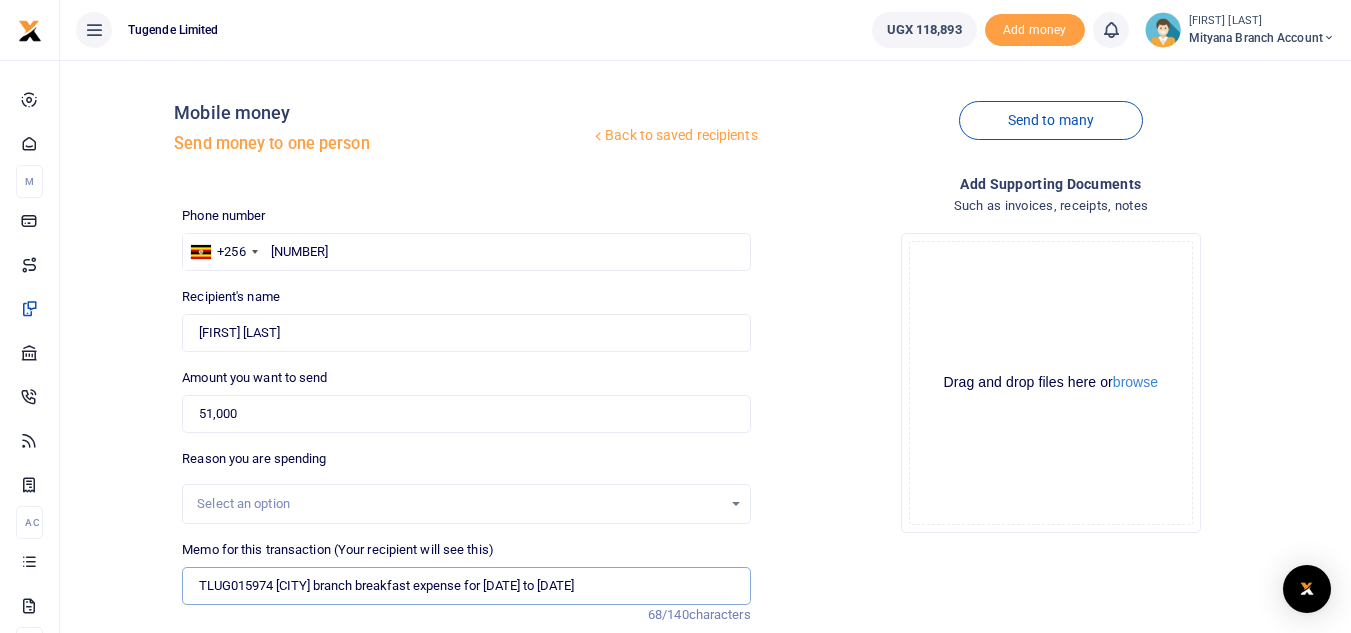 type on "TLUG015974 Mityana branch breakfast expense for 03rd to 9th Aug 2025" 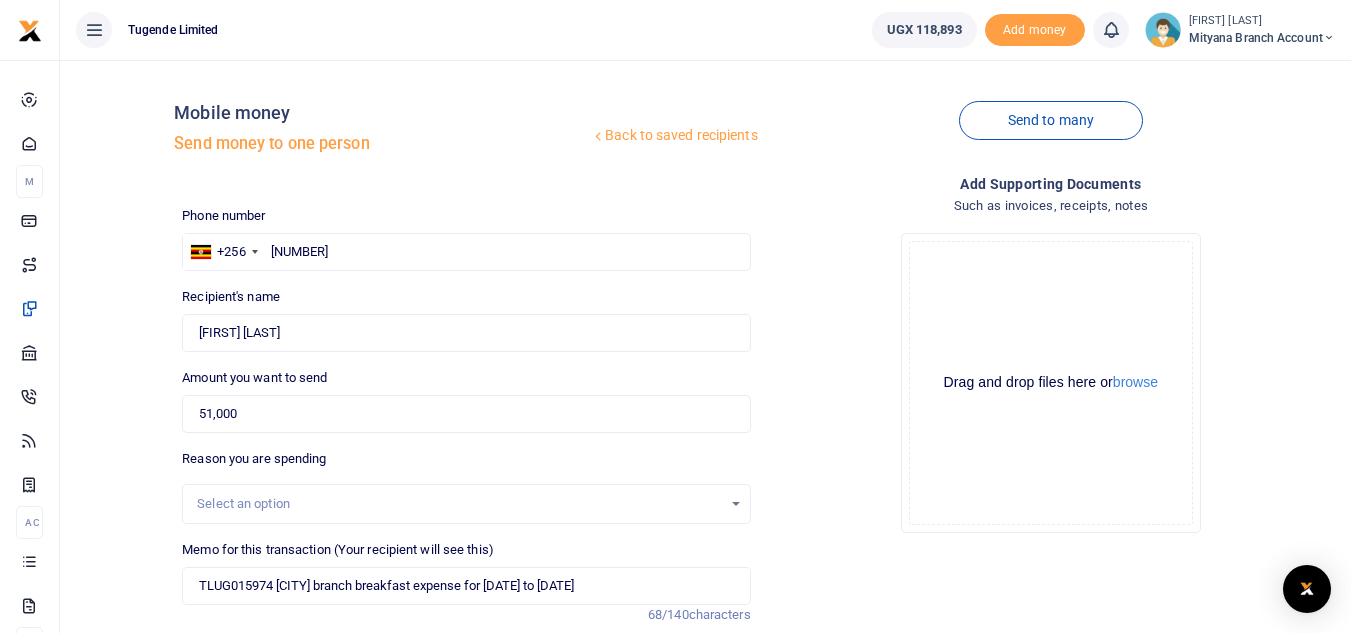 click on "Add supporting Documents
Such as invoices, receipts, notes
Drop your files here Drag and drop files here or  browse Powered by  Uppy" at bounding box center (1051, 486) 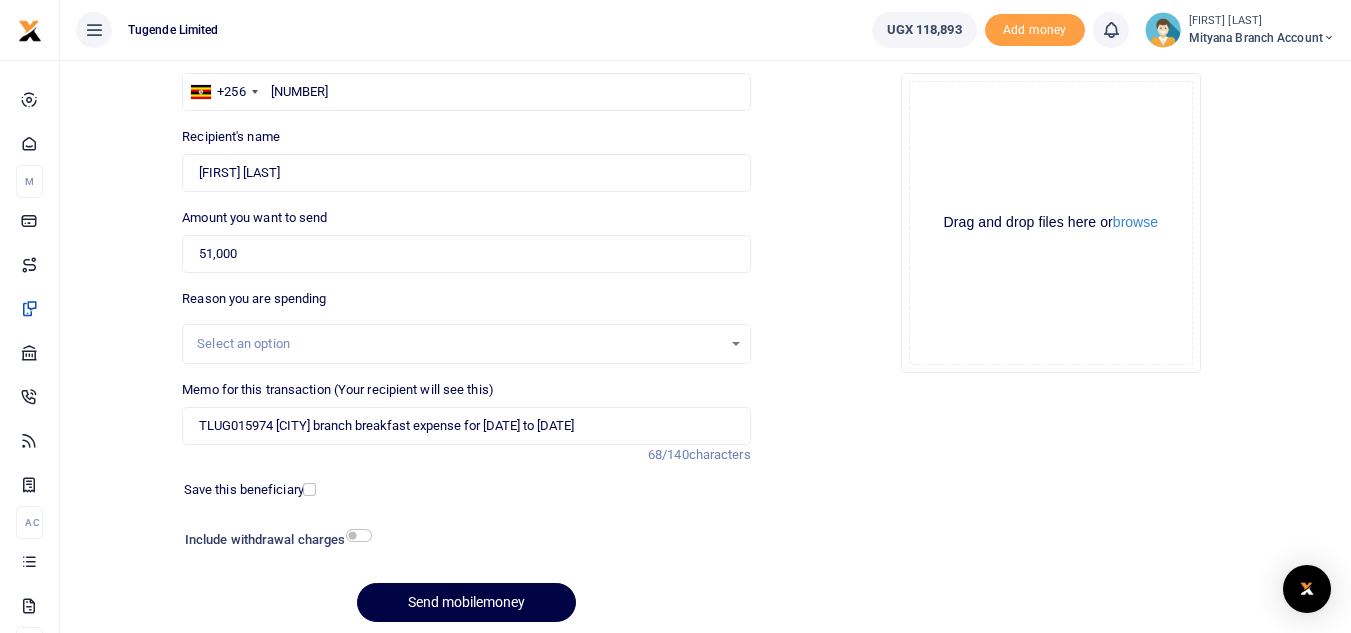 scroll, scrollTop: 233, scrollLeft: 0, axis: vertical 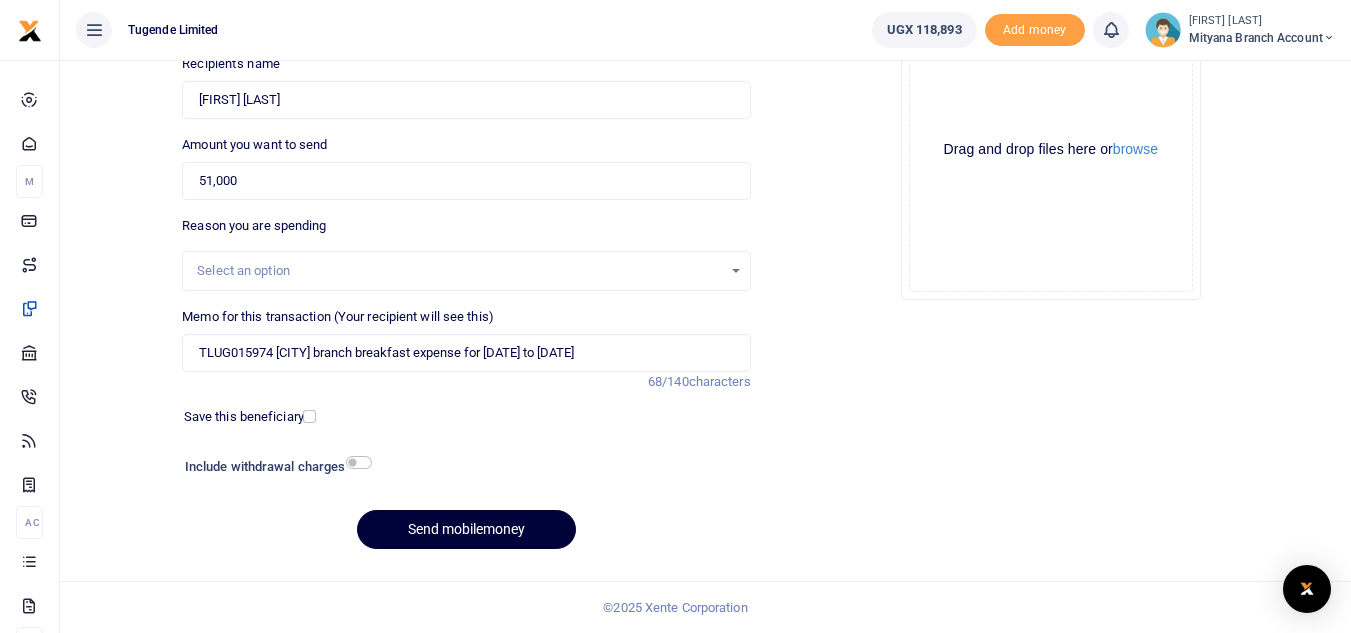 click on "Send mobilemoney" at bounding box center [466, 529] 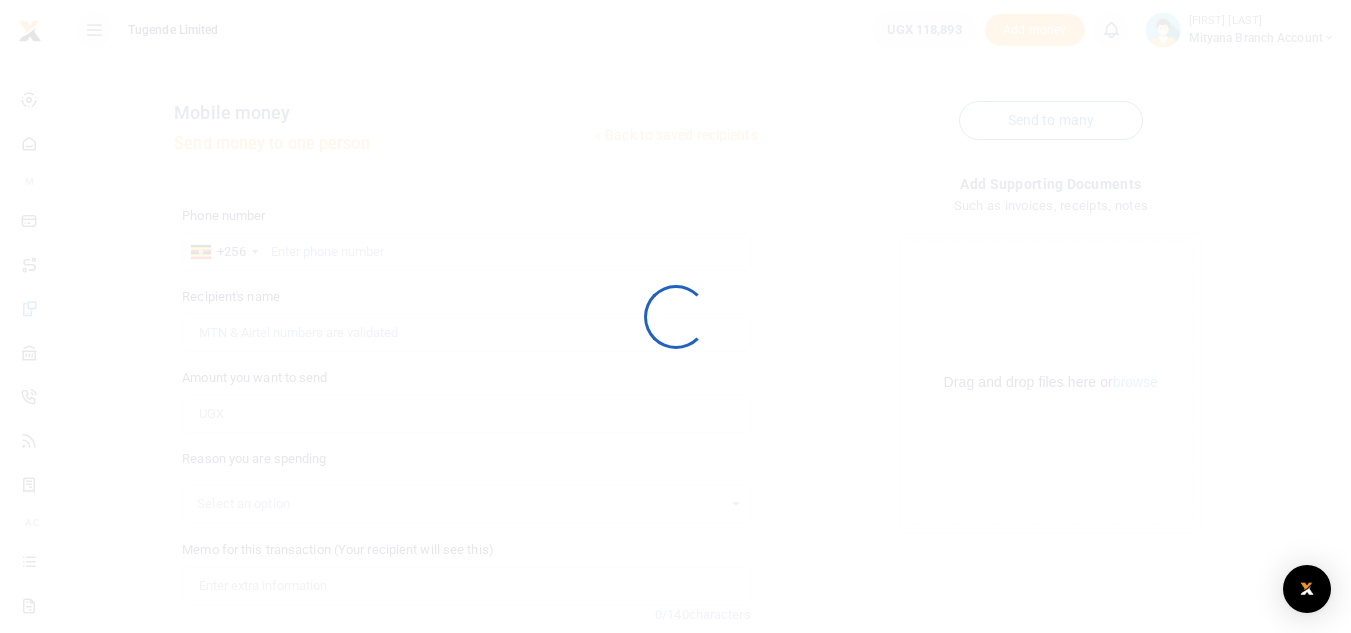 scroll, scrollTop: 233, scrollLeft: 0, axis: vertical 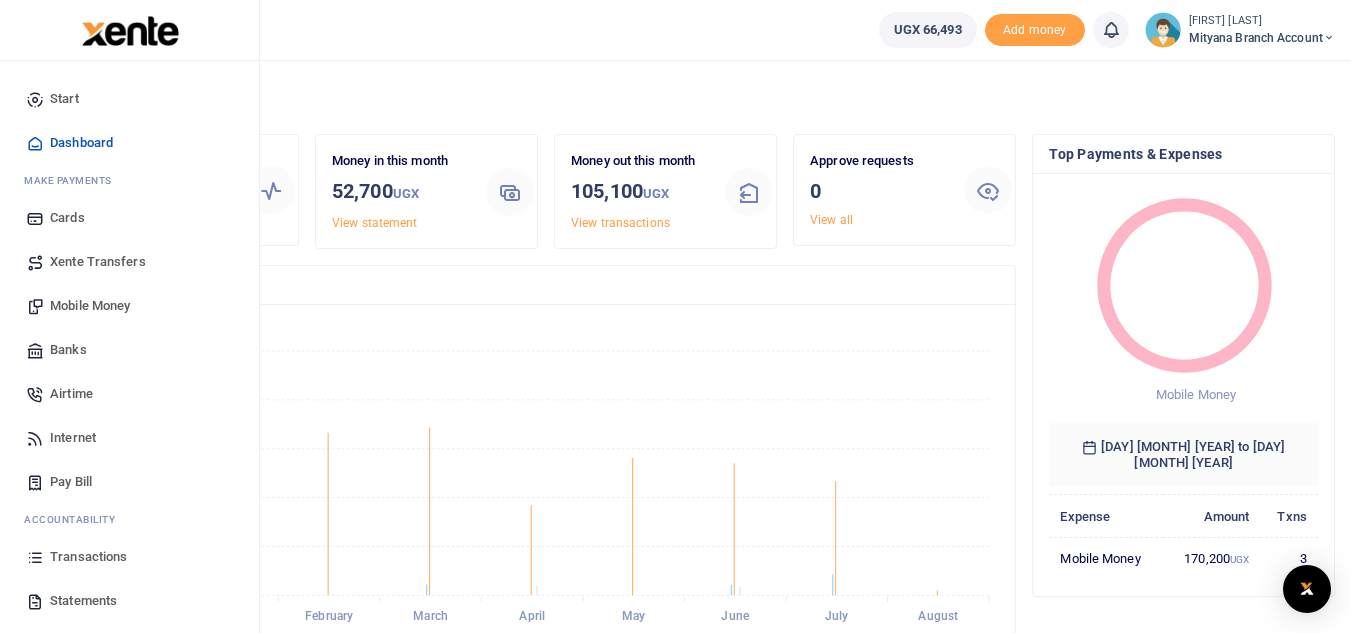 click on "Mobile Money" at bounding box center [90, 306] 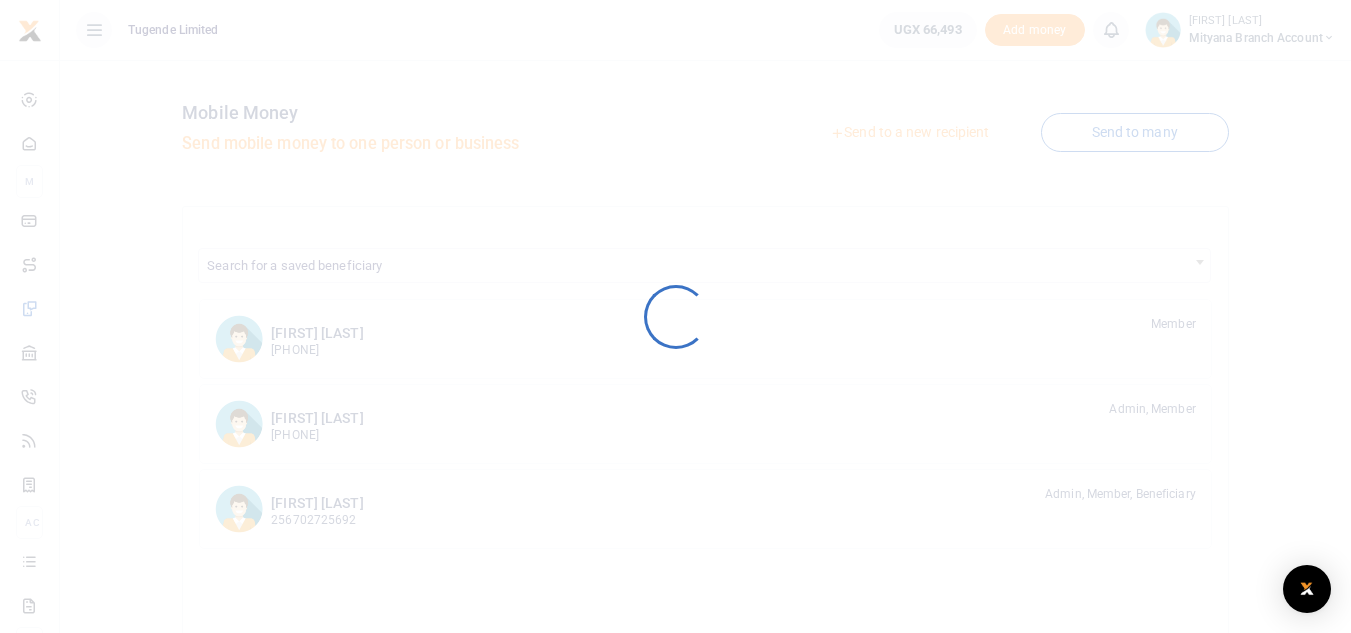 scroll, scrollTop: 0, scrollLeft: 0, axis: both 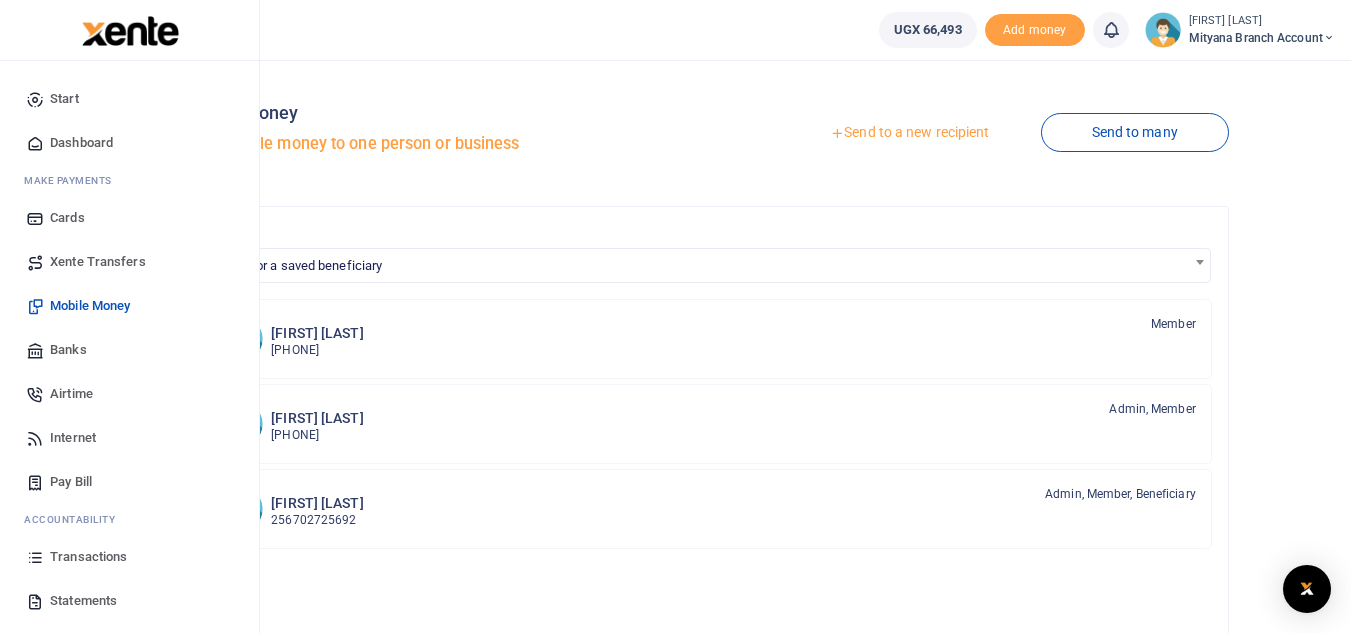 click on "Statements" at bounding box center [83, 601] 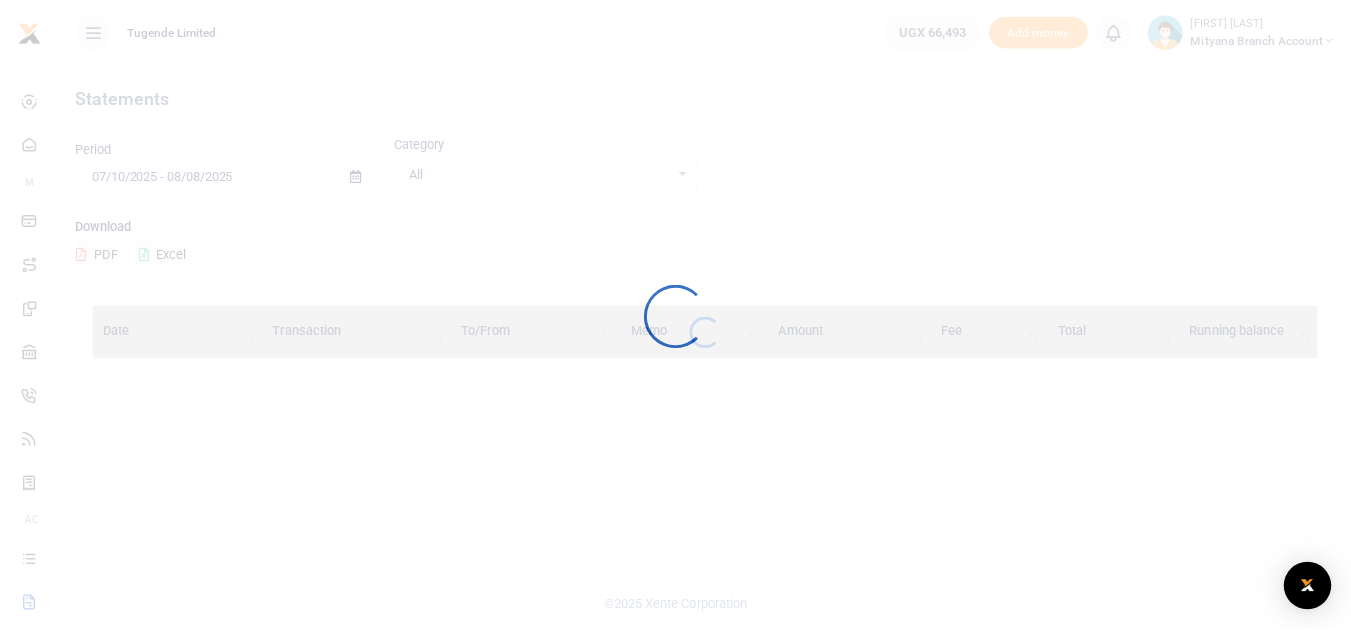 scroll, scrollTop: 0, scrollLeft: 0, axis: both 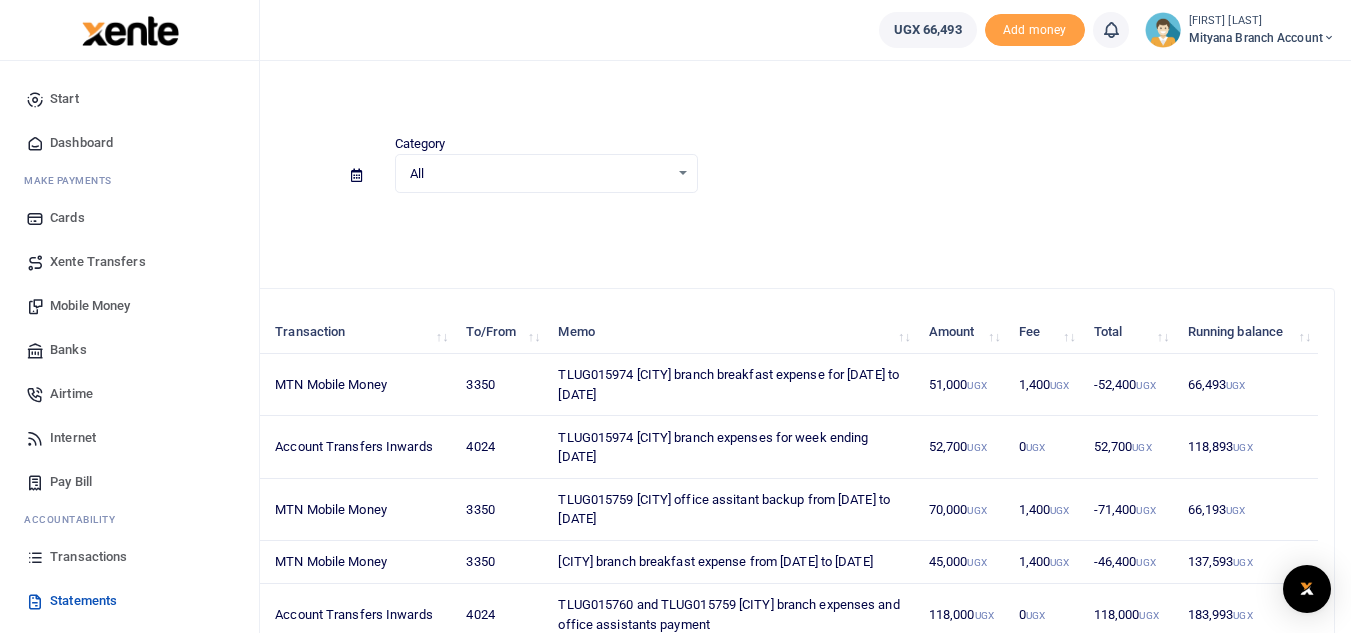 click on "Transactions" at bounding box center [88, 557] 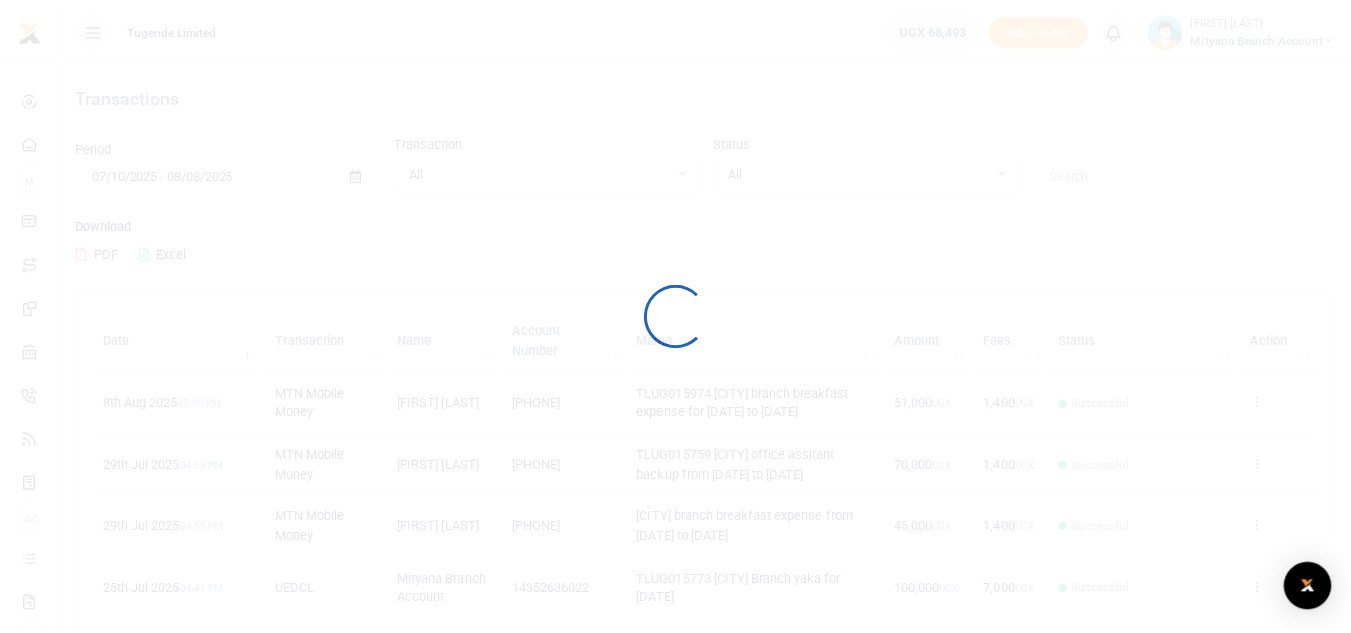 scroll, scrollTop: 0, scrollLeft: 0, axis: both 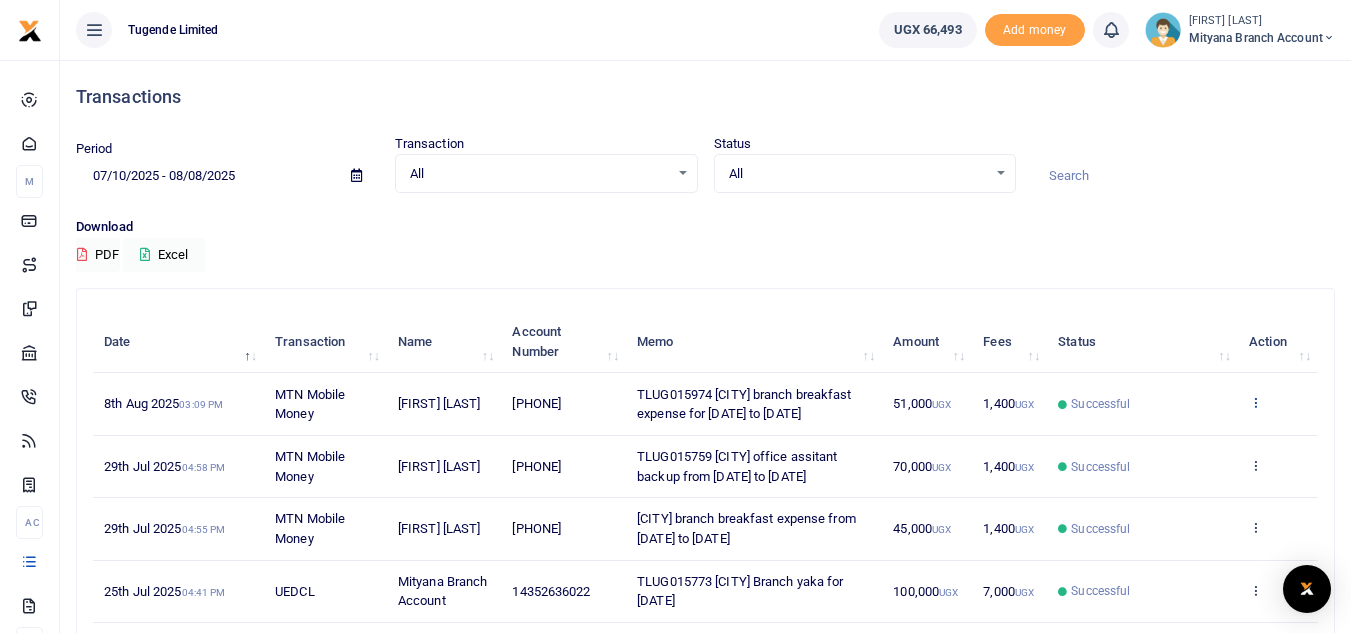 click at bounding box center (1255, 402) 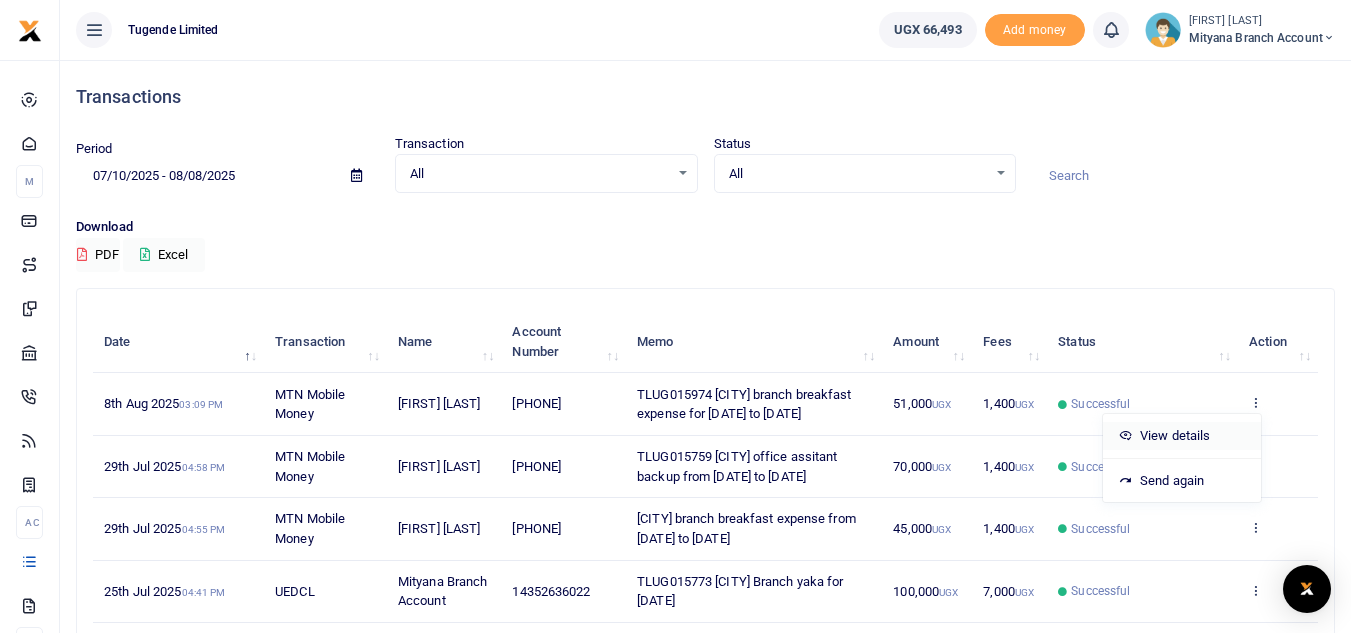 click on "View details" at bounding box center [1182, 436] 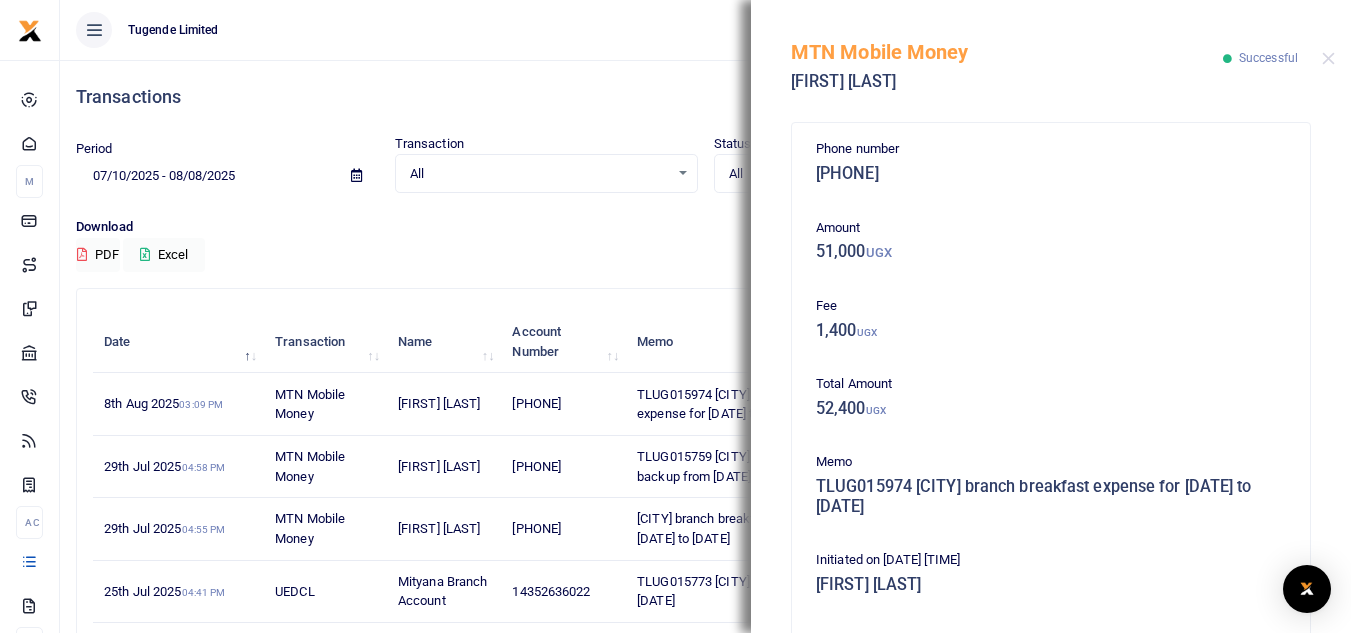 scroll, scrollTop: 450, scrollLeft: 0, axis: vertical 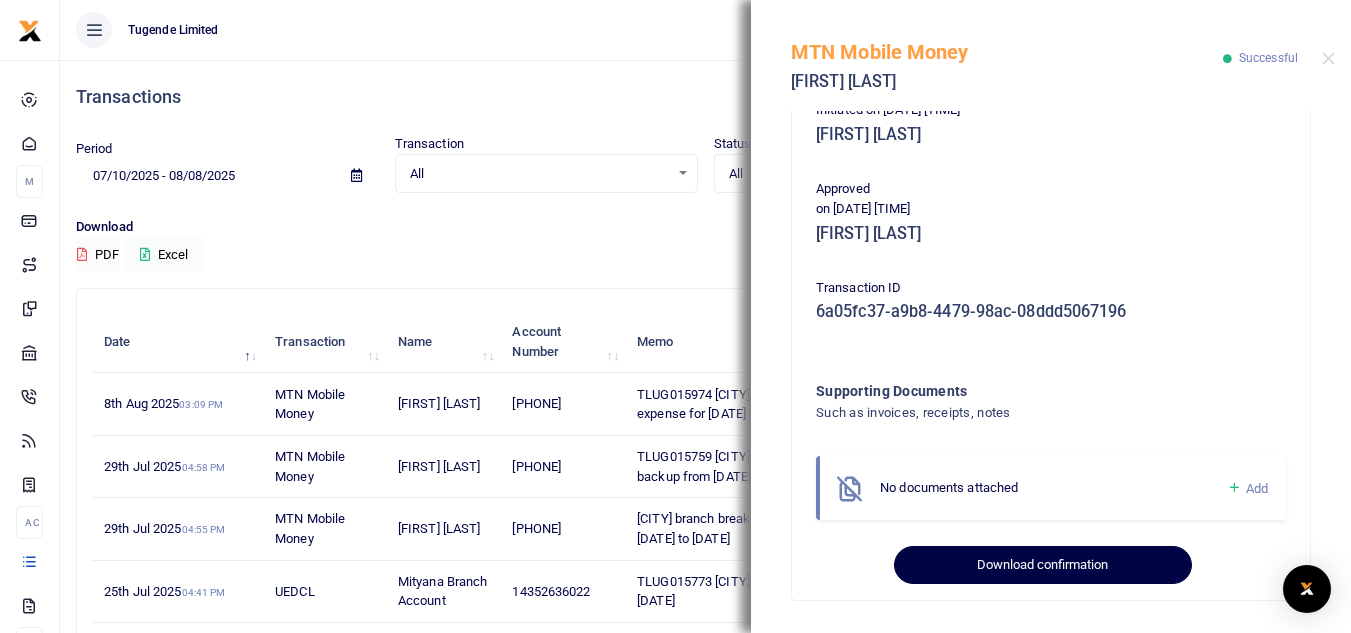 click on "Download confirmation" at bounding box center [1042, 565] 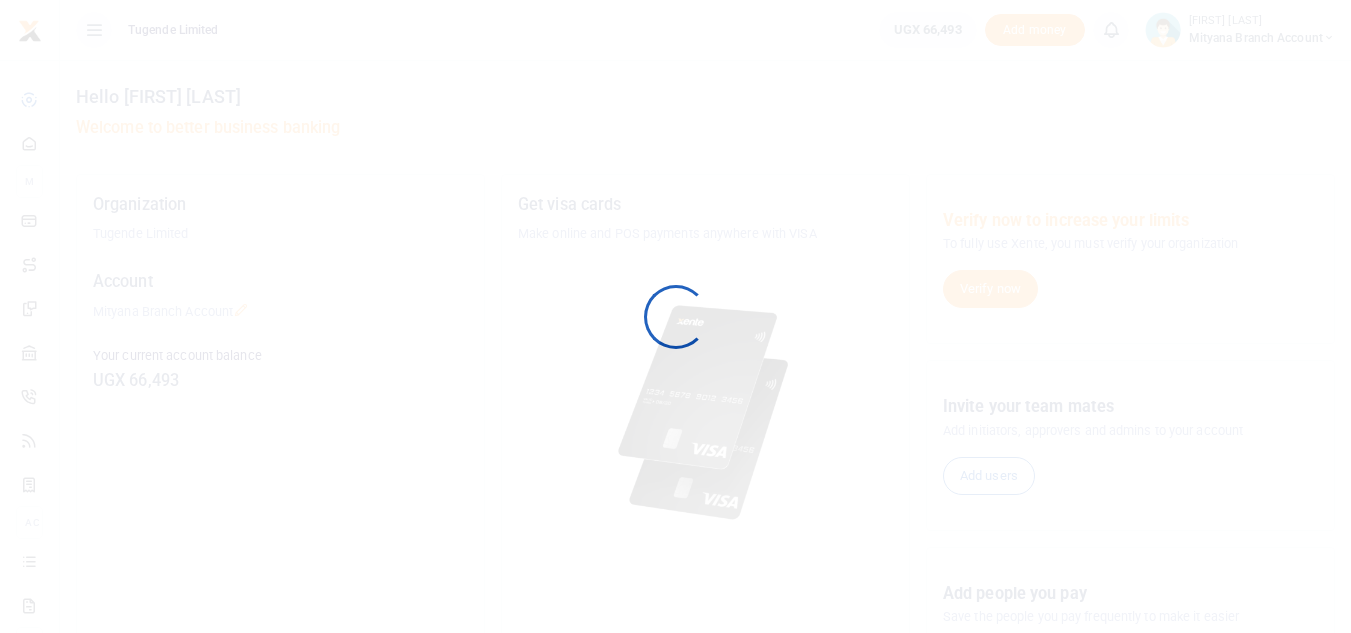 scroll, scrollTop: 0, scrollLeft: 0, axis: both 